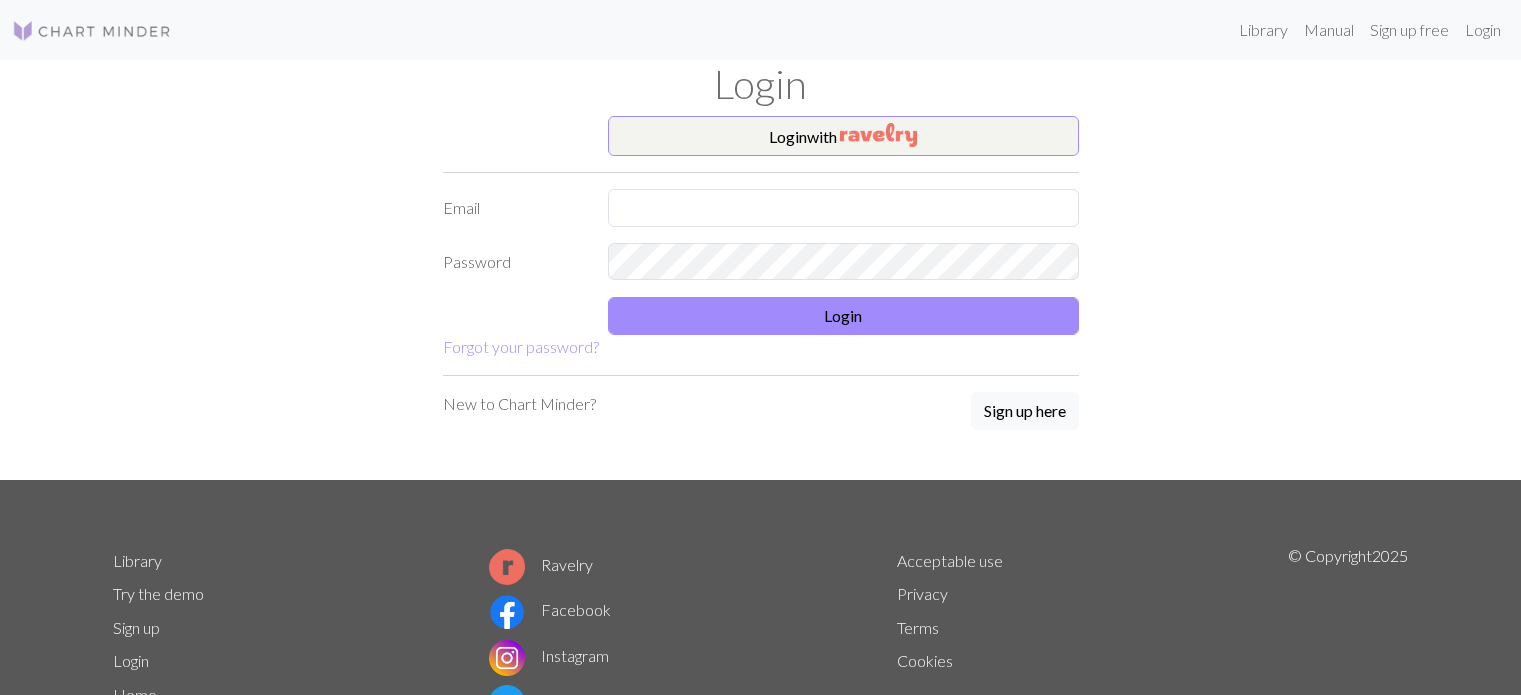 scroll, scrollTop: 0, scrollLeft: 0, axis: both 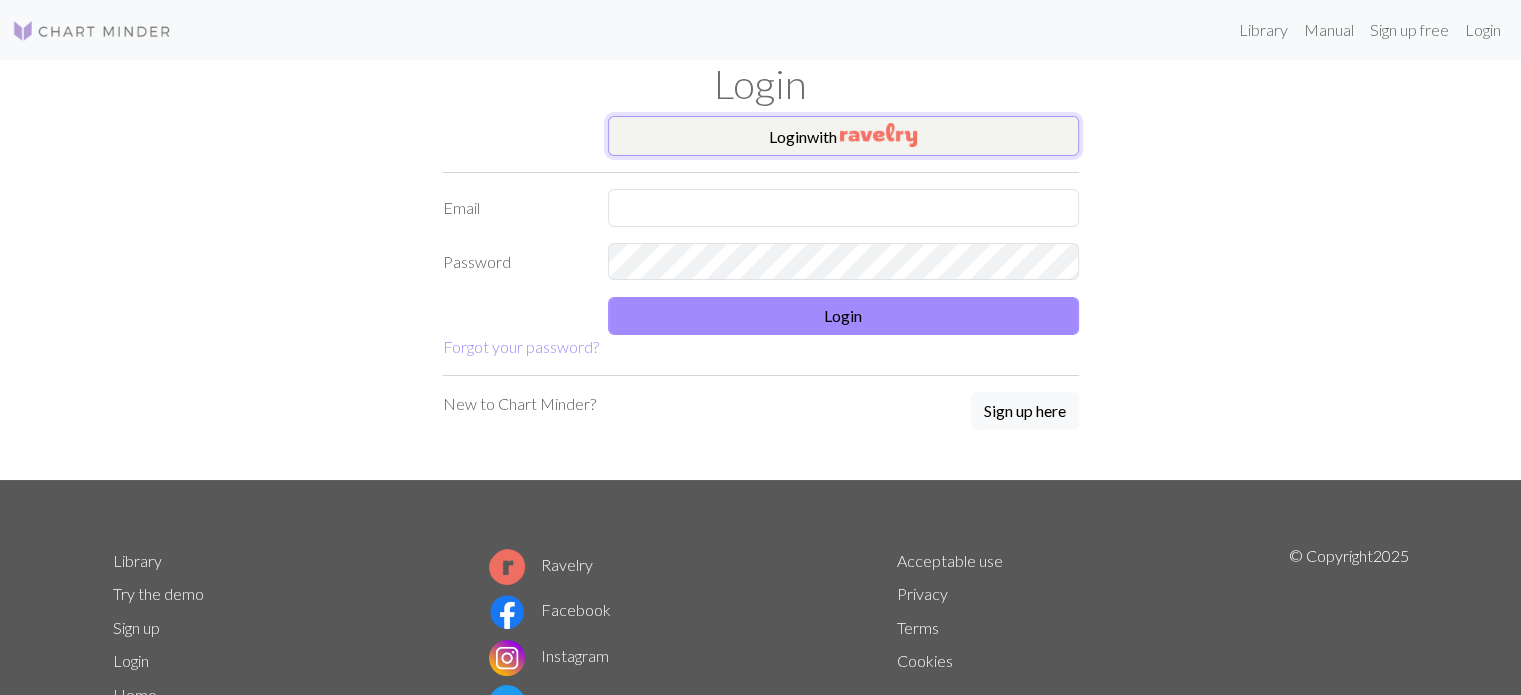 click at bounding box center [878, 135] 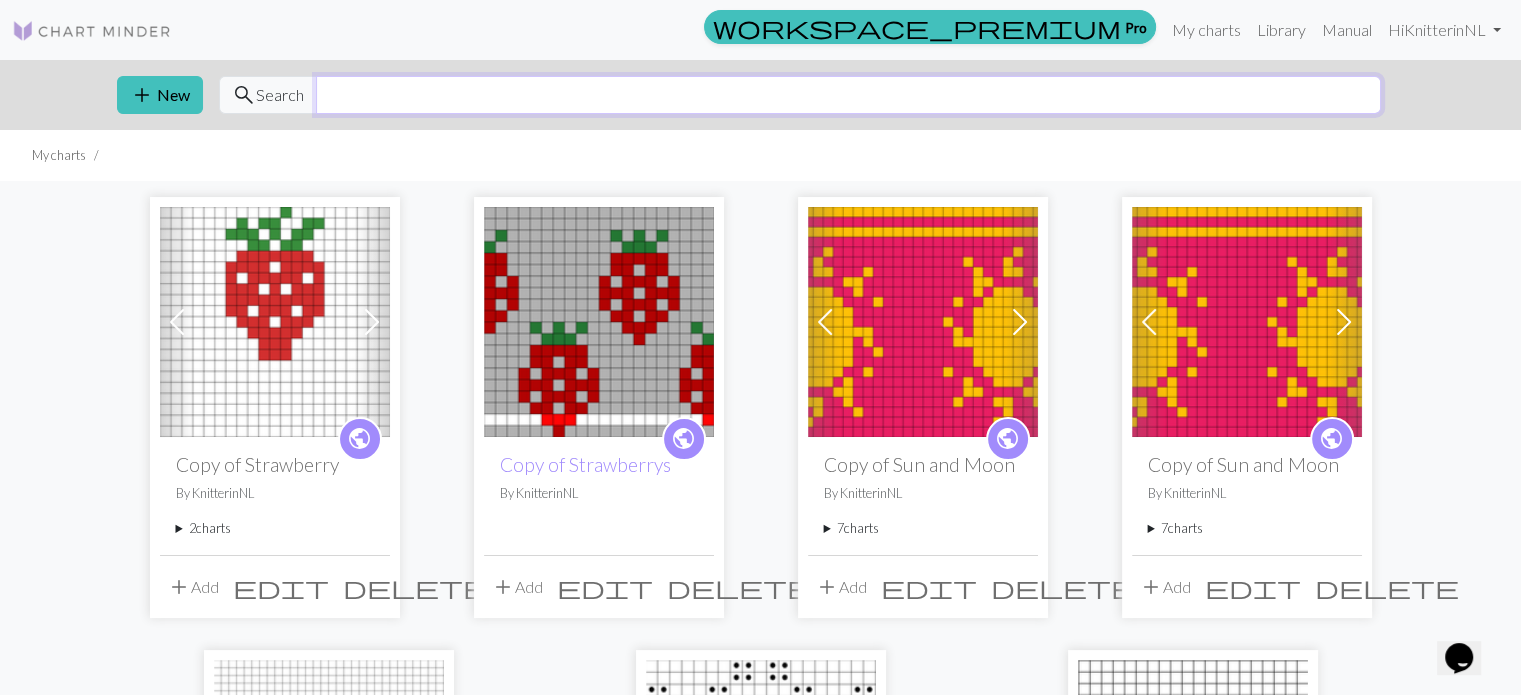 click at bounding box center [848, 95] 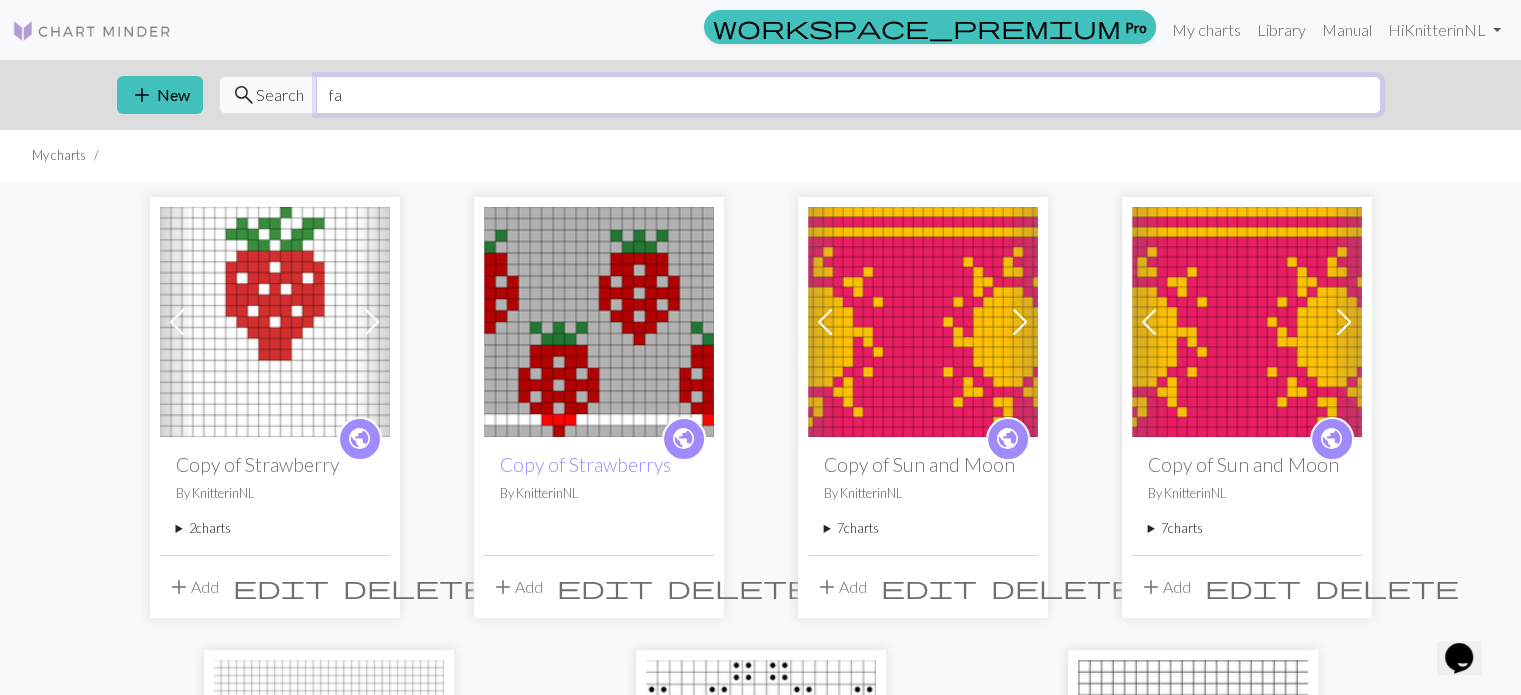 type on "f" 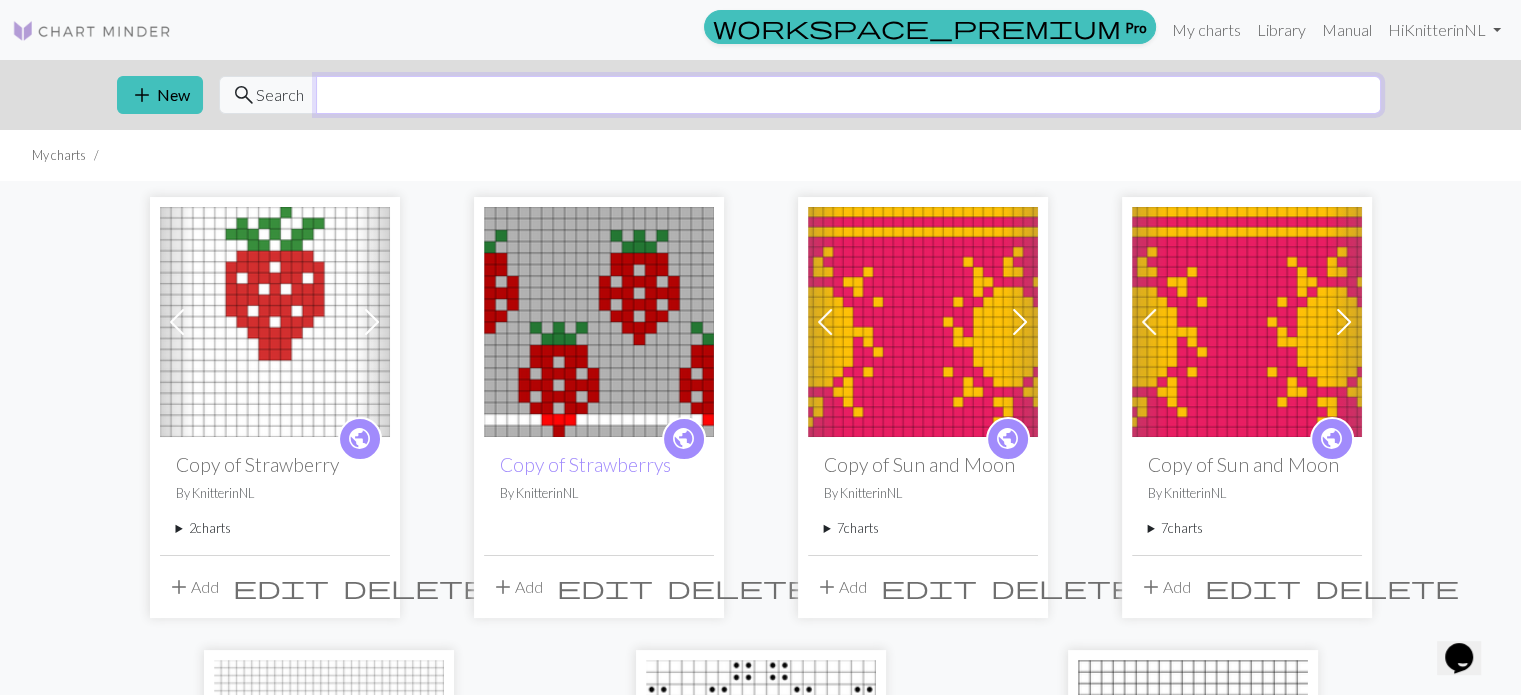 click at bounding box center [848, 95] 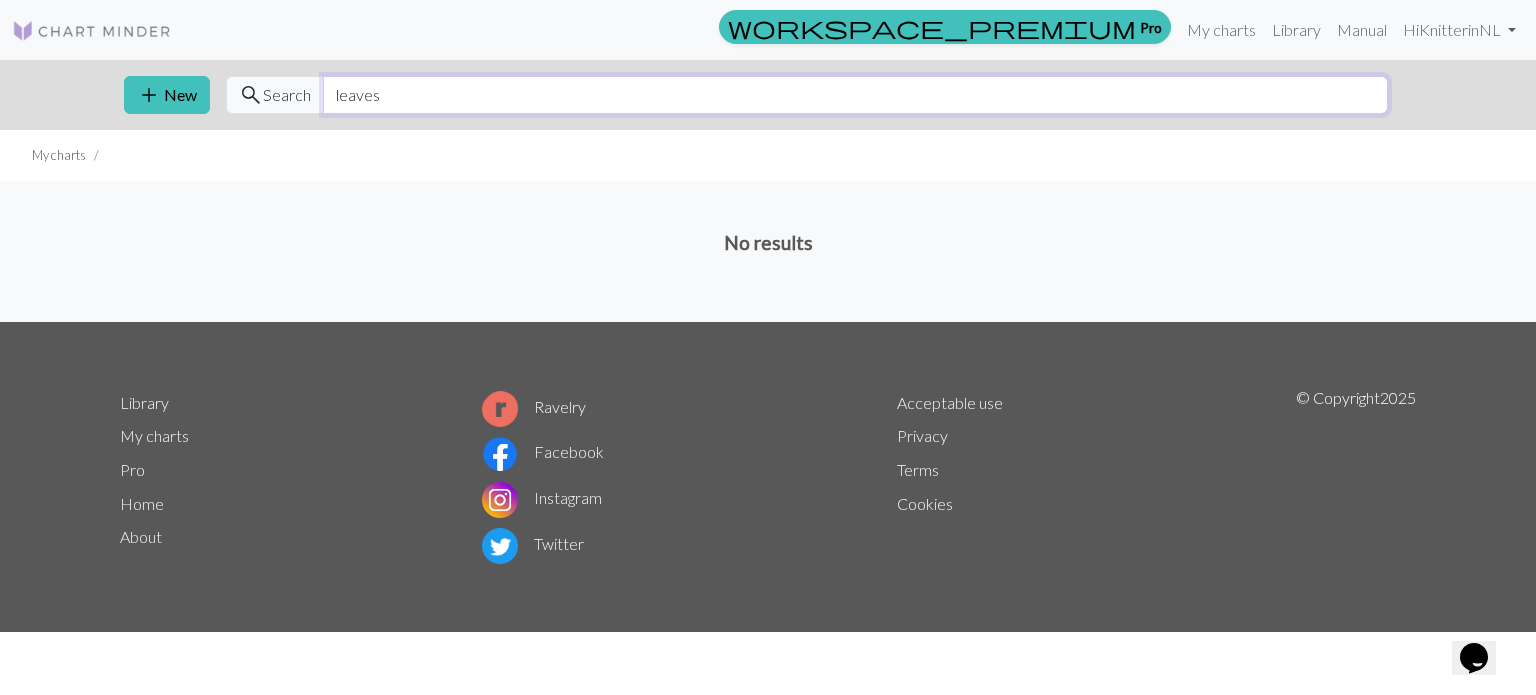 type on "leaves" 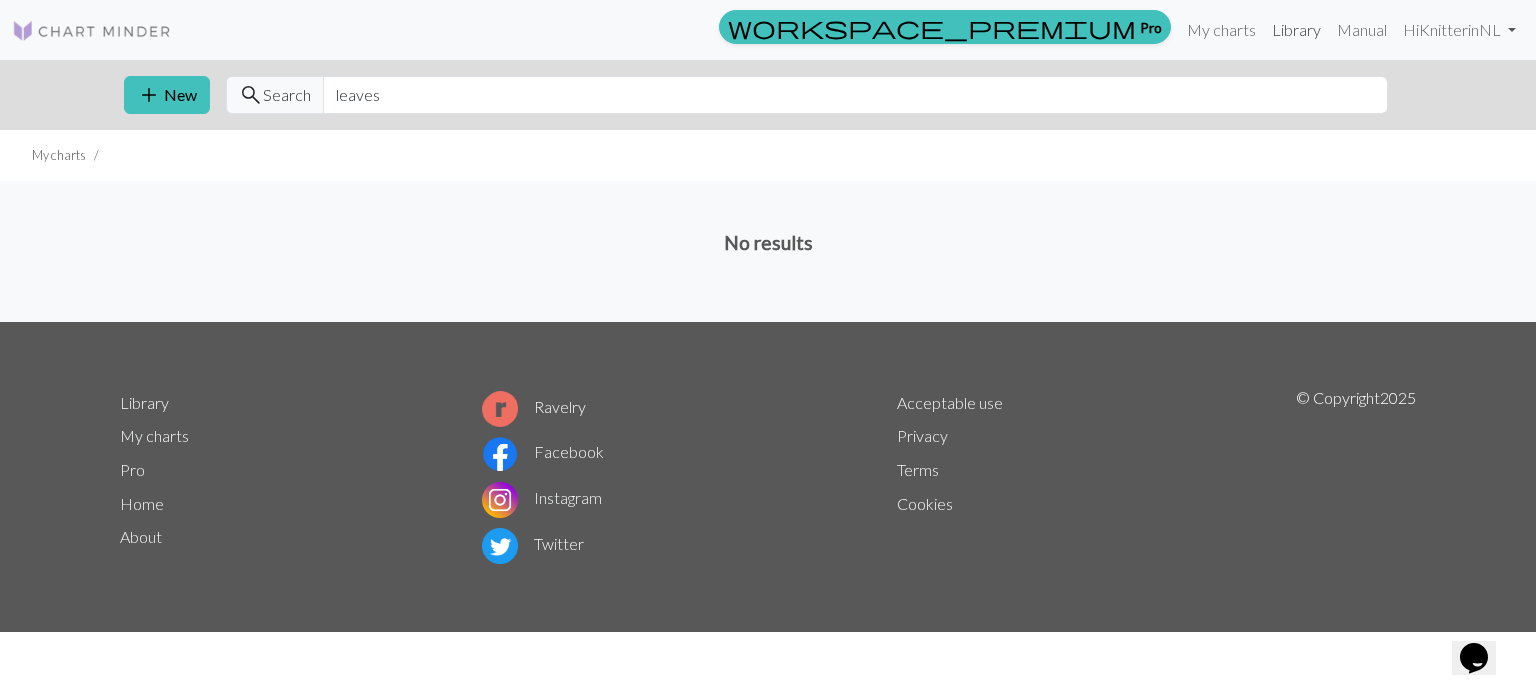 click on "Library" at bounding box center (1296, 30) 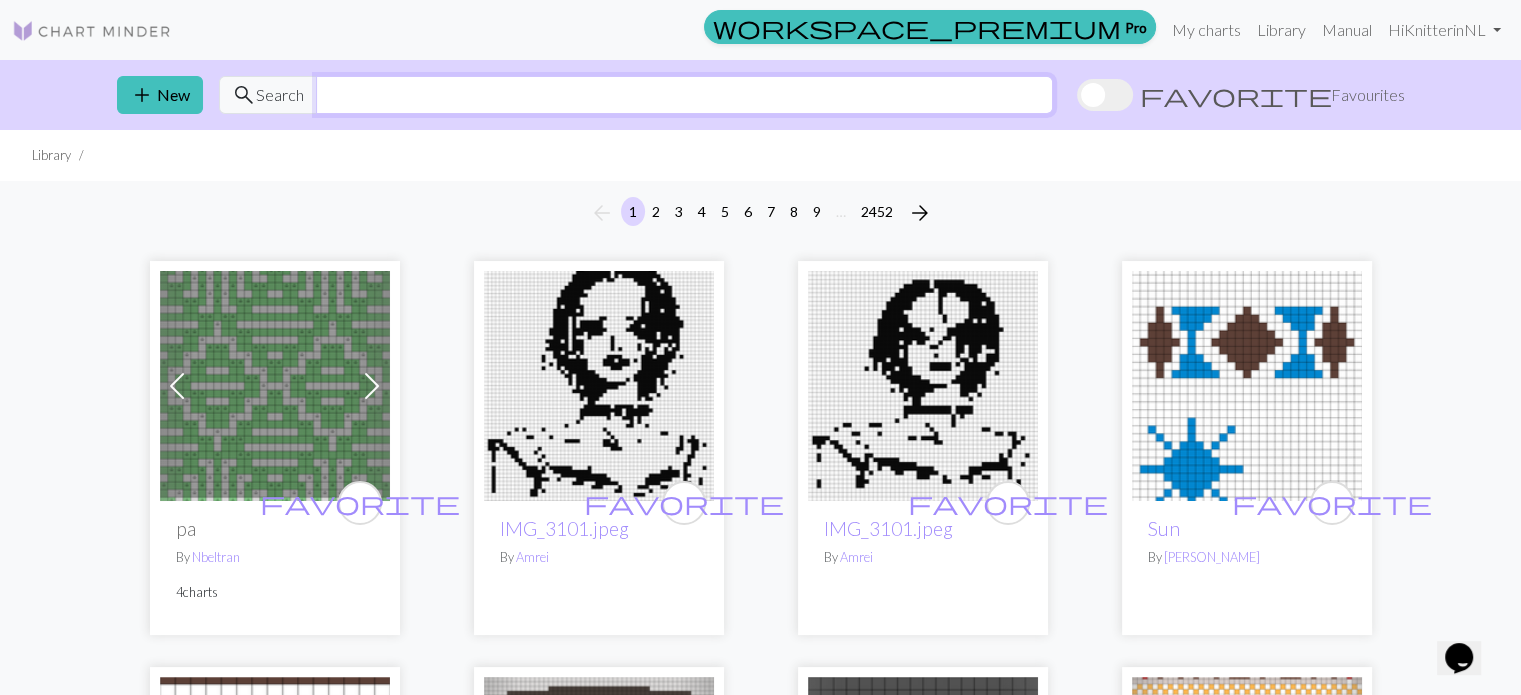 click at bounding box center (684, 95) 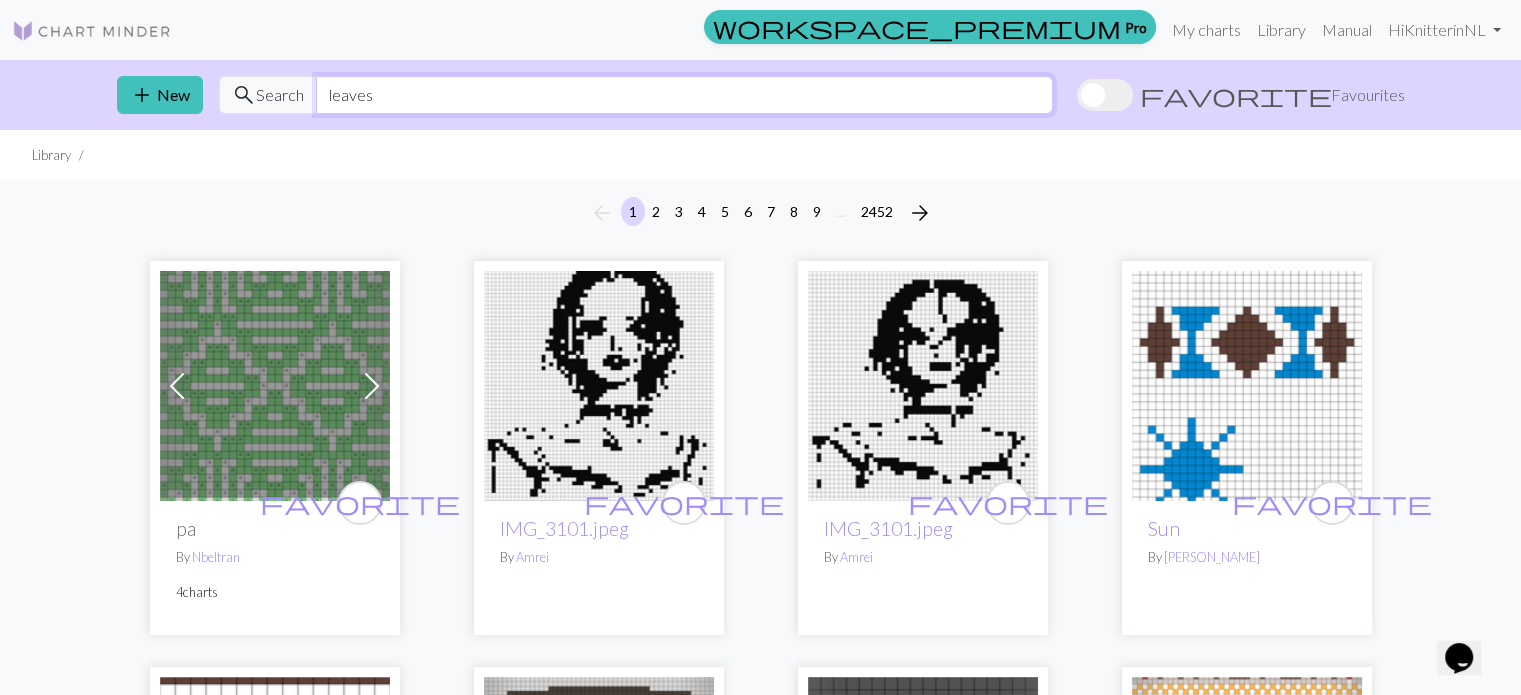 type on "leaves" 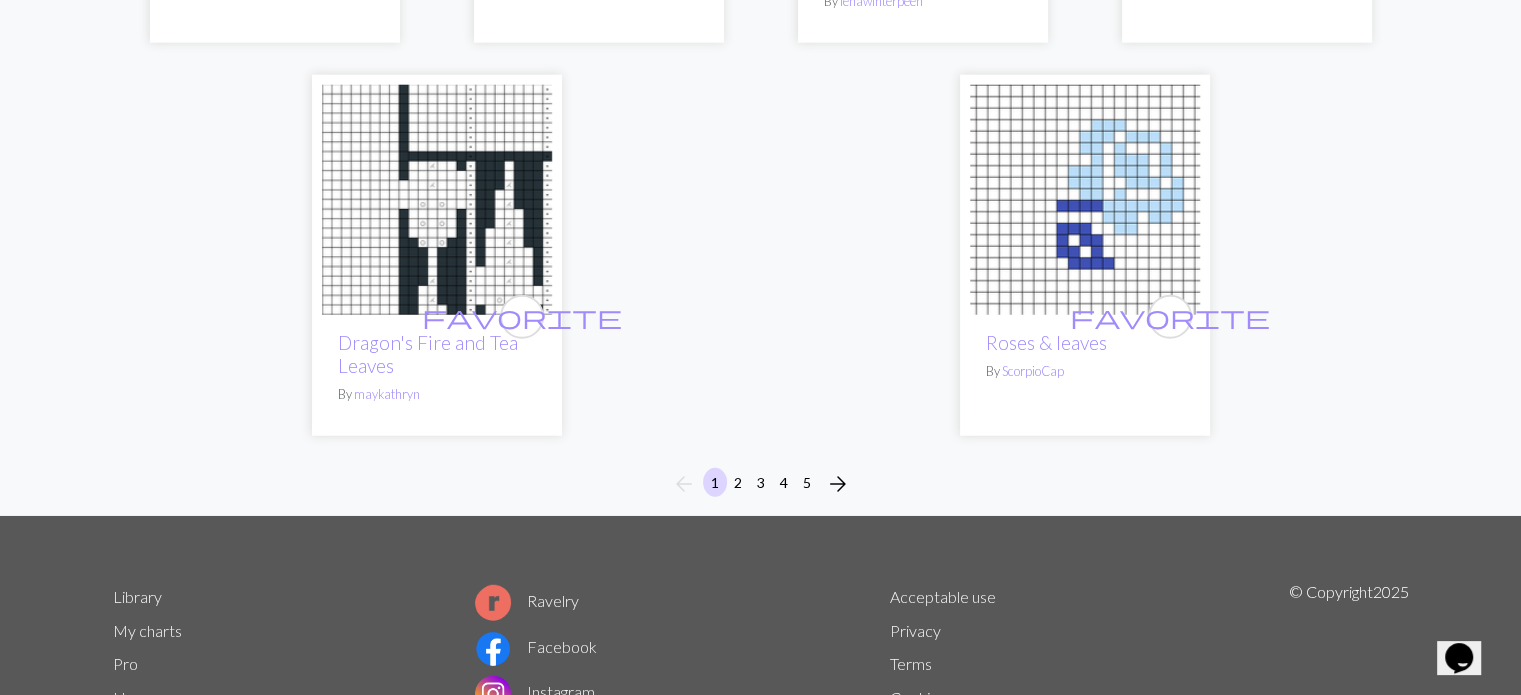 scroll, scrollTop: 5282, scrollLeft: 0, axis: vertical 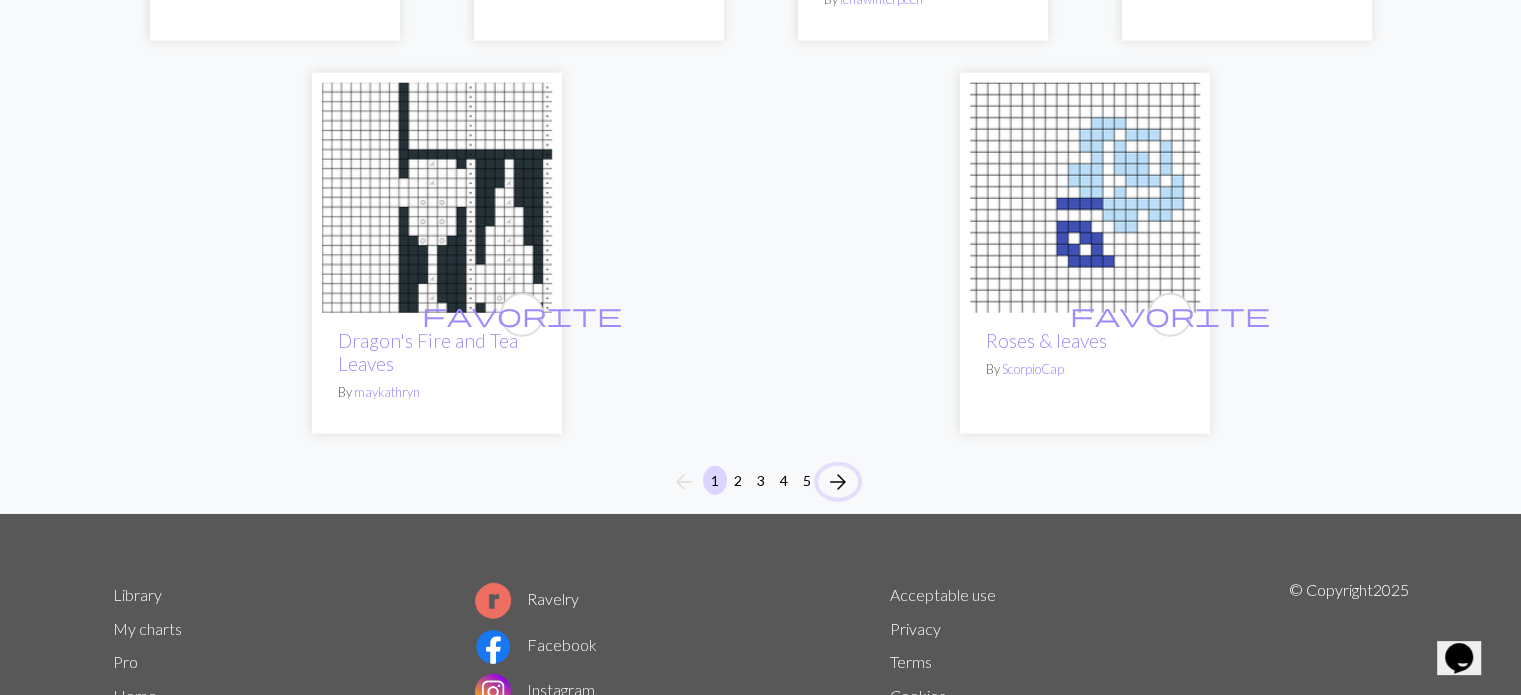 click on "arrow_forward" at bounding box center [838, 482] 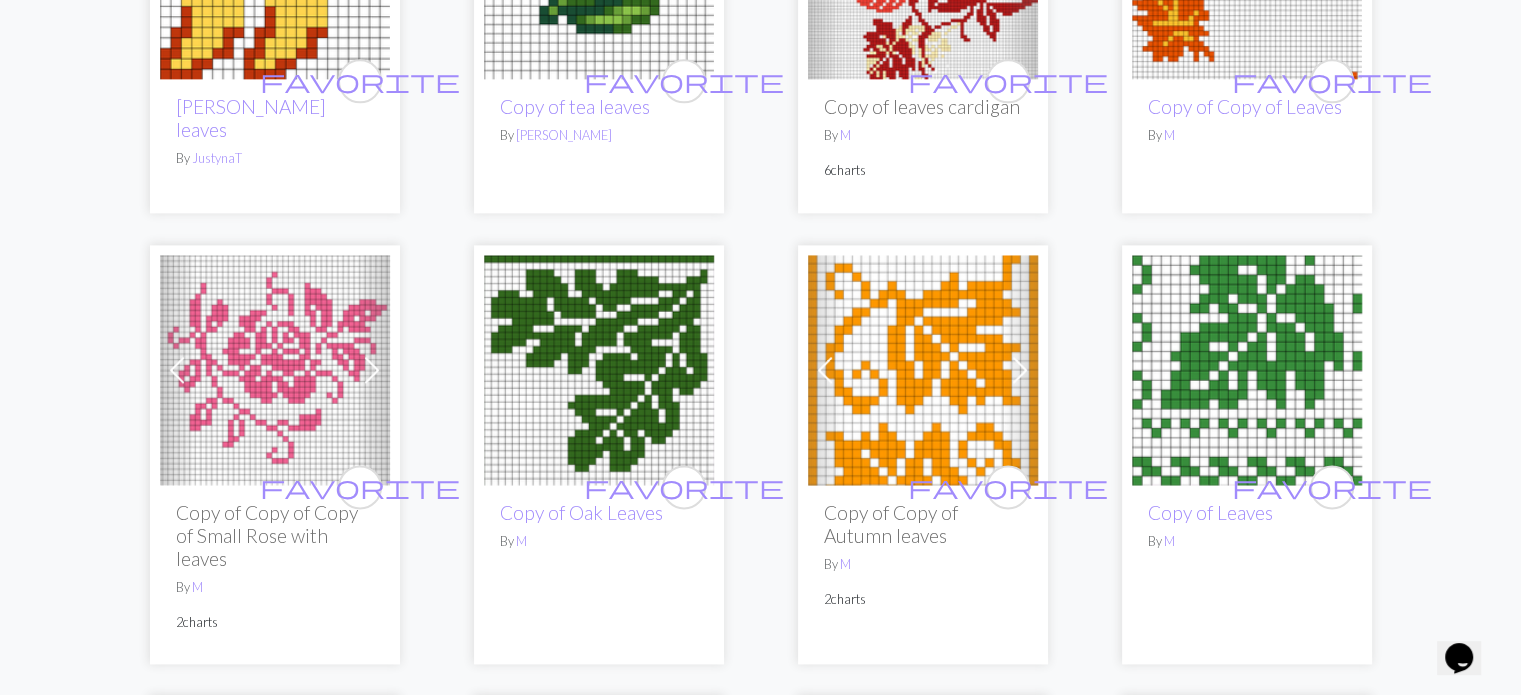 scroll, scrollTop: 2552, scrollLeft: 0, axis: vertical 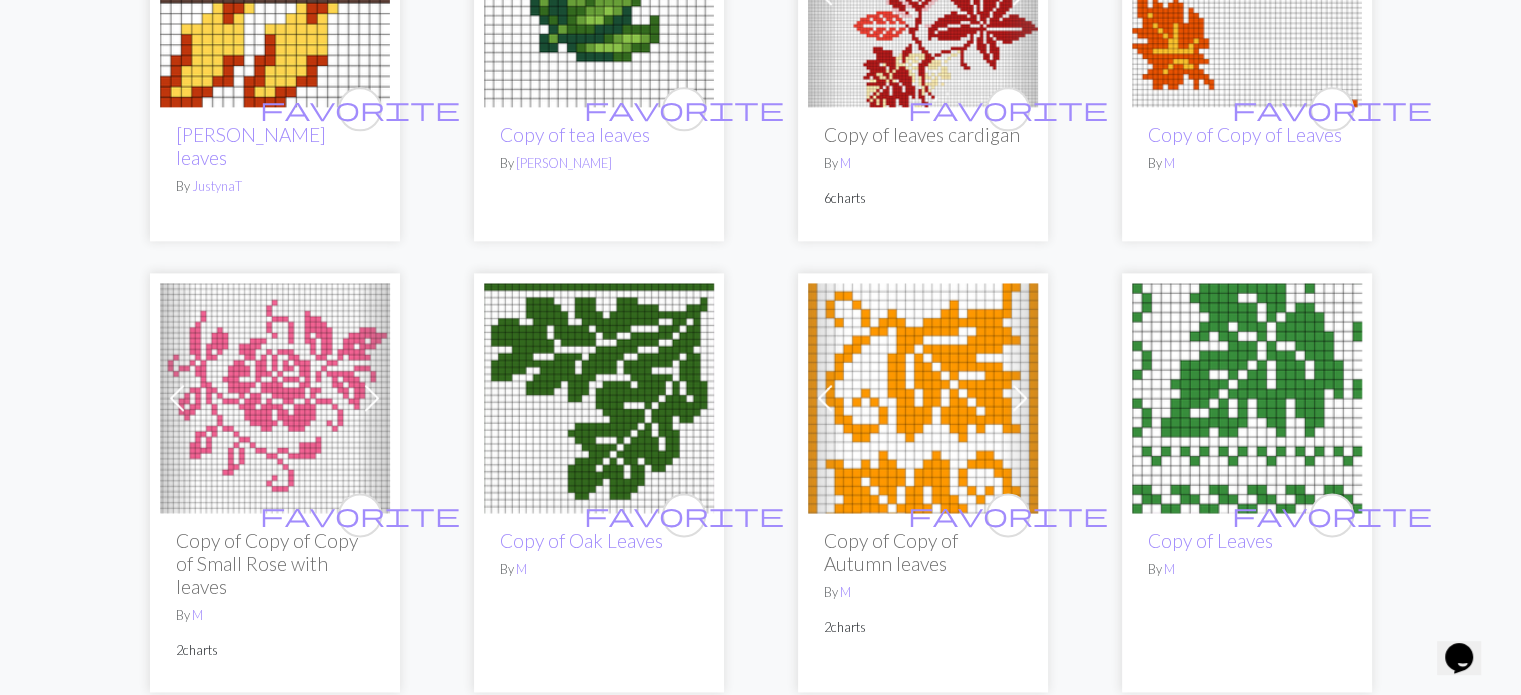 drag, startPoint x: 891, startPoint y: 414, endPoint x: 863, endPoint y: 543, distance: 132.00378 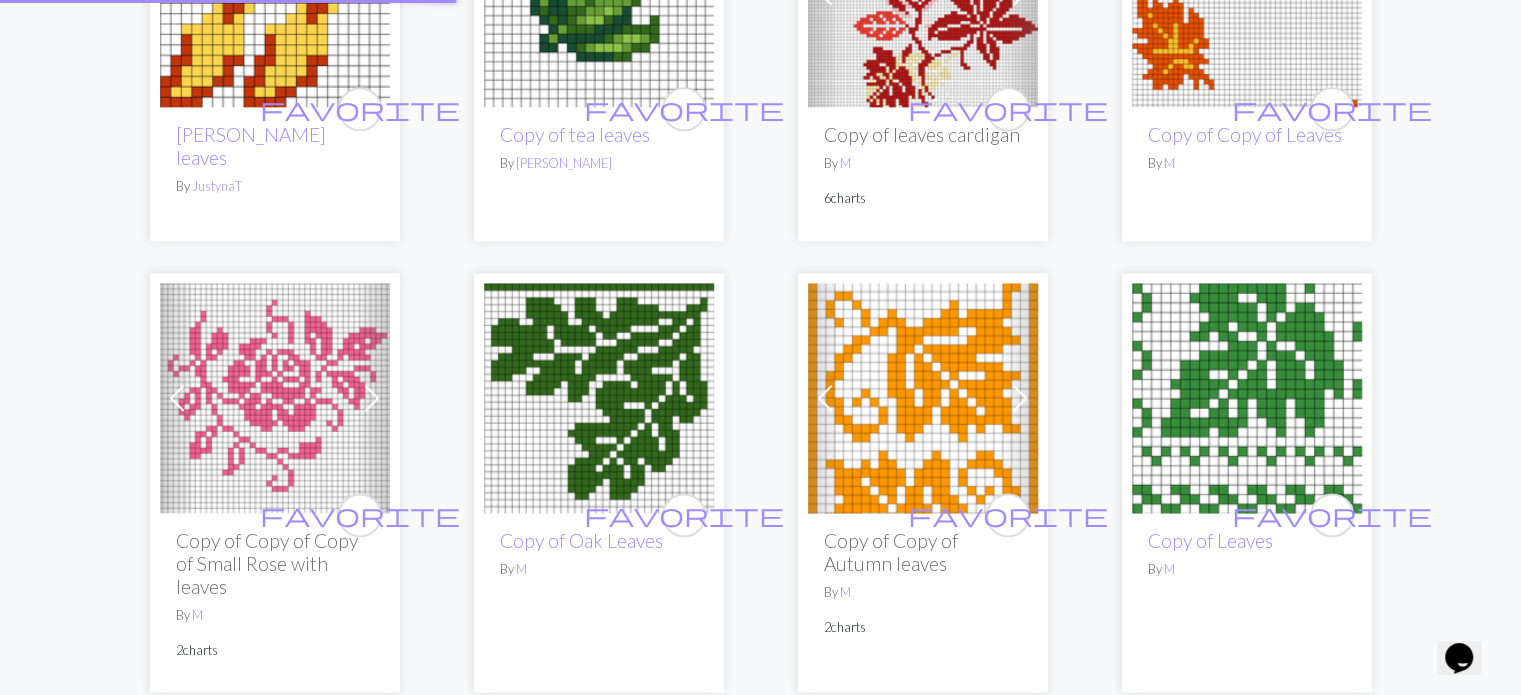 scroll, scrollTop: 0, scrollLeft: 0, axis: both 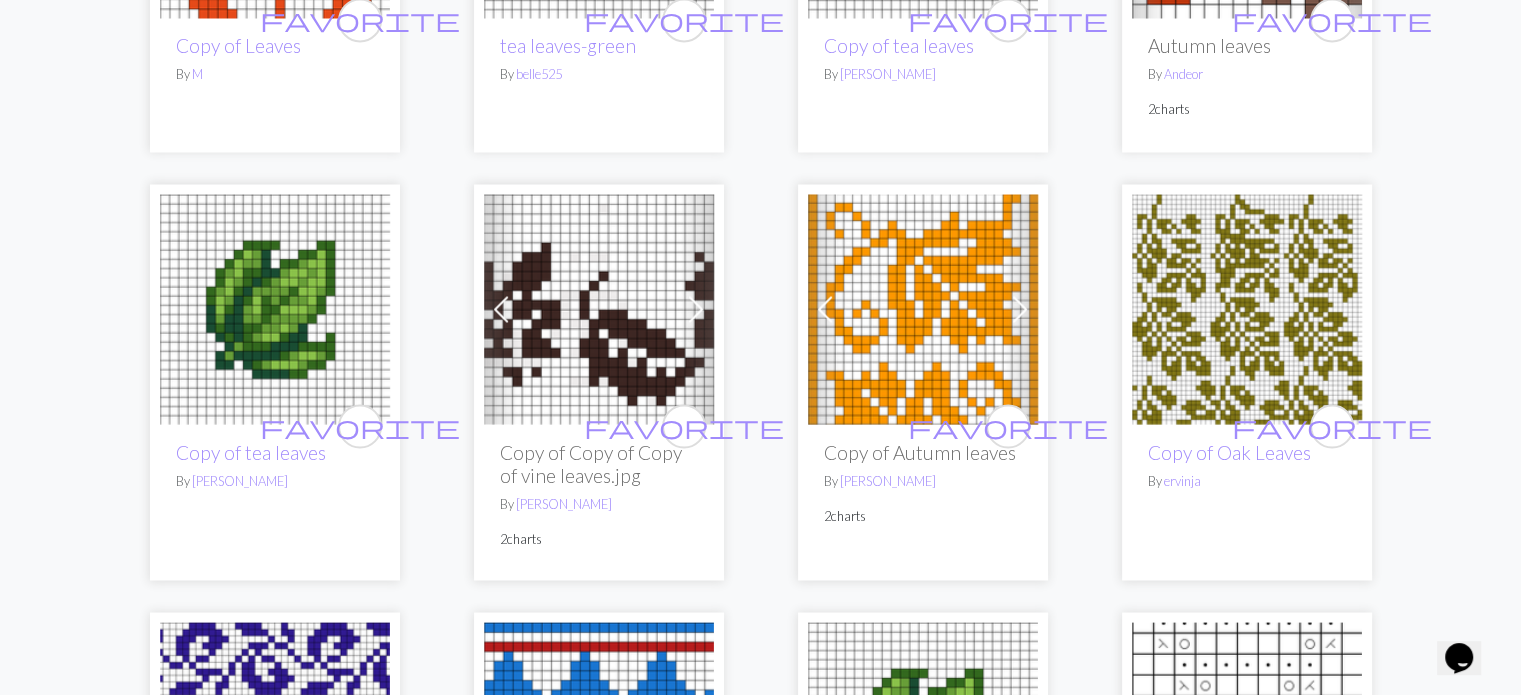 click at bounding box center (923, 309) 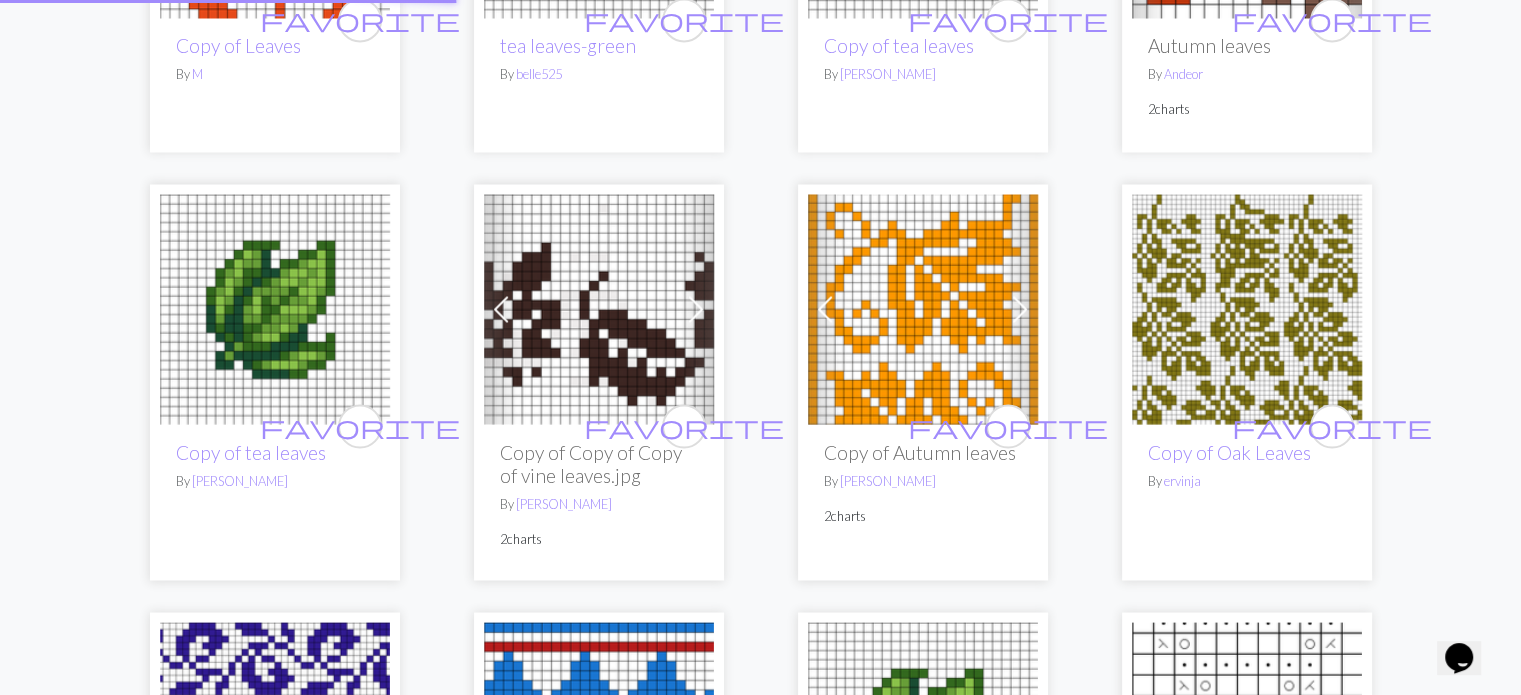 scroll, scrollTop: 0, scrollLeft: 0, axis: both 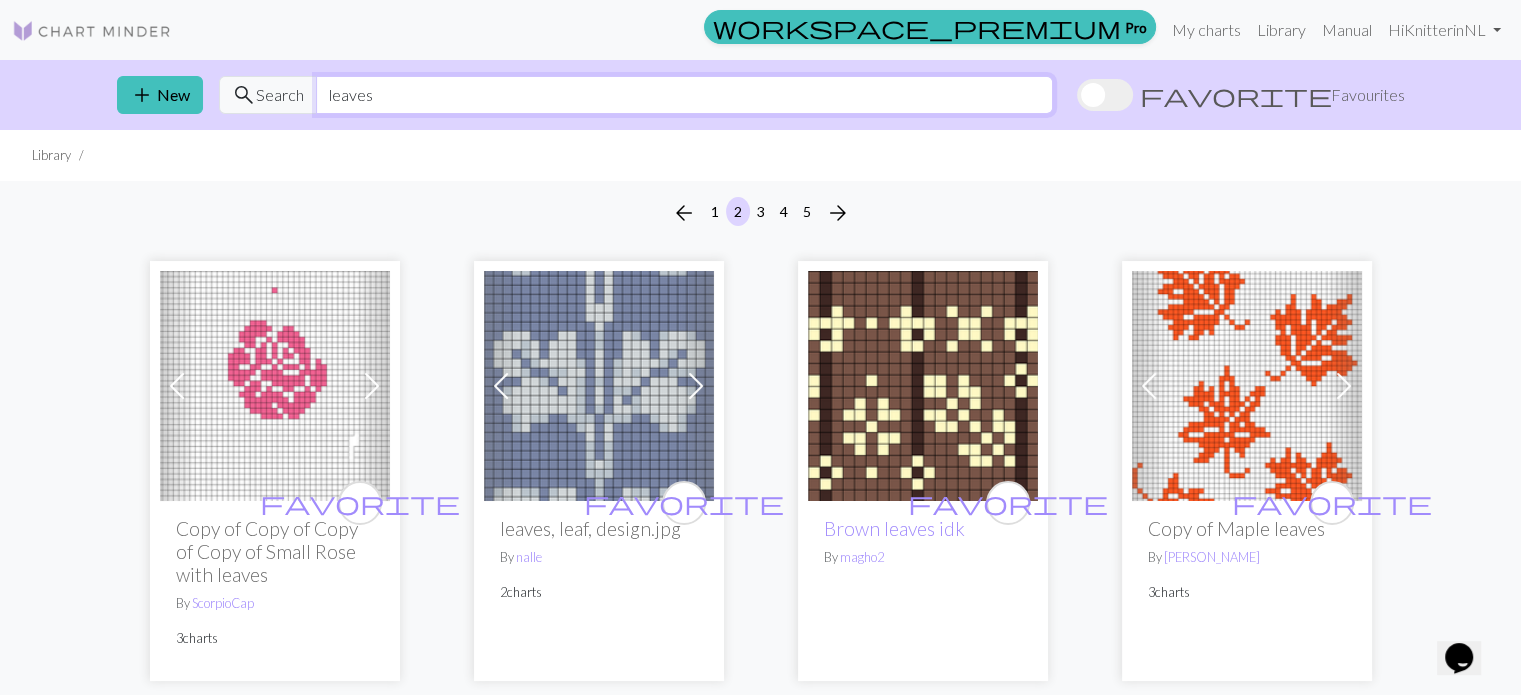 drag, startPoint x: 385, startPoint y: 87, endPoint x: 274, endPoint y: 76, distance: 111.54372 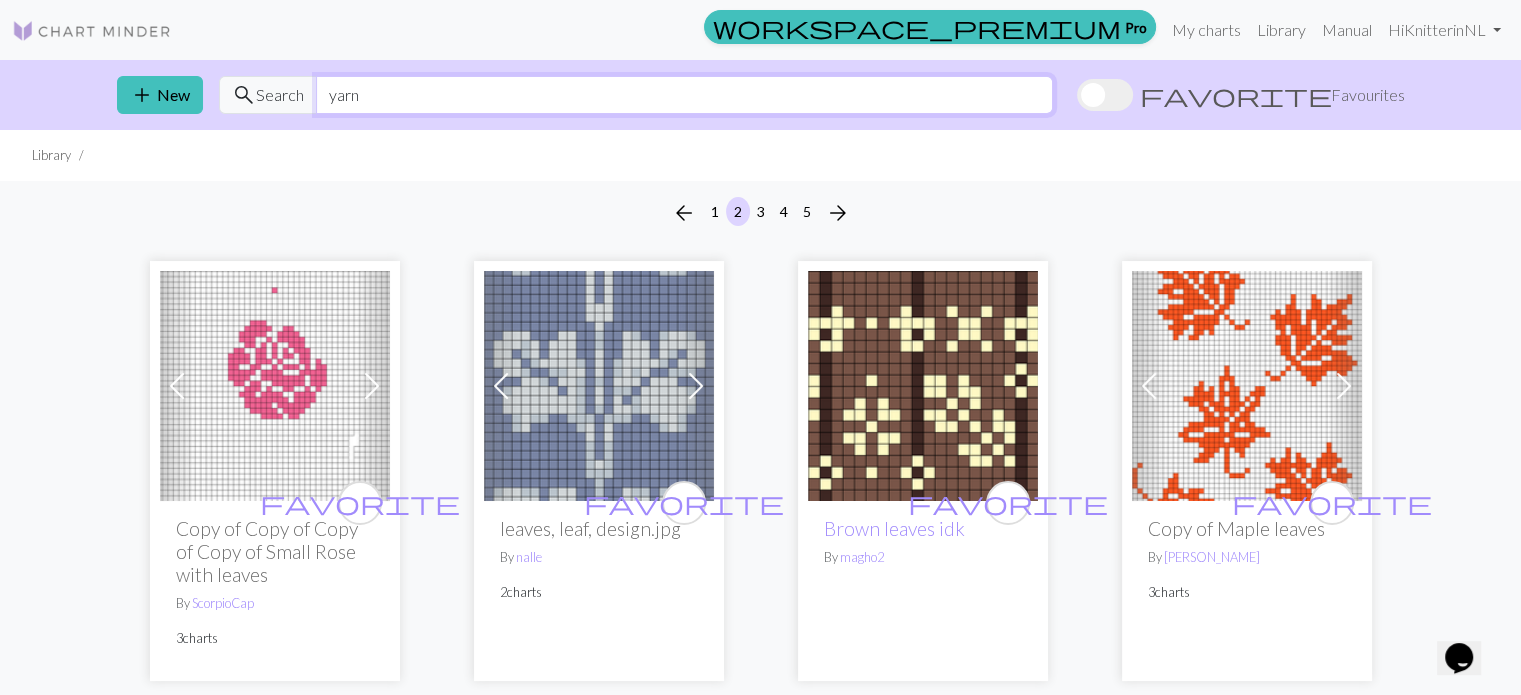 type on "yarn" 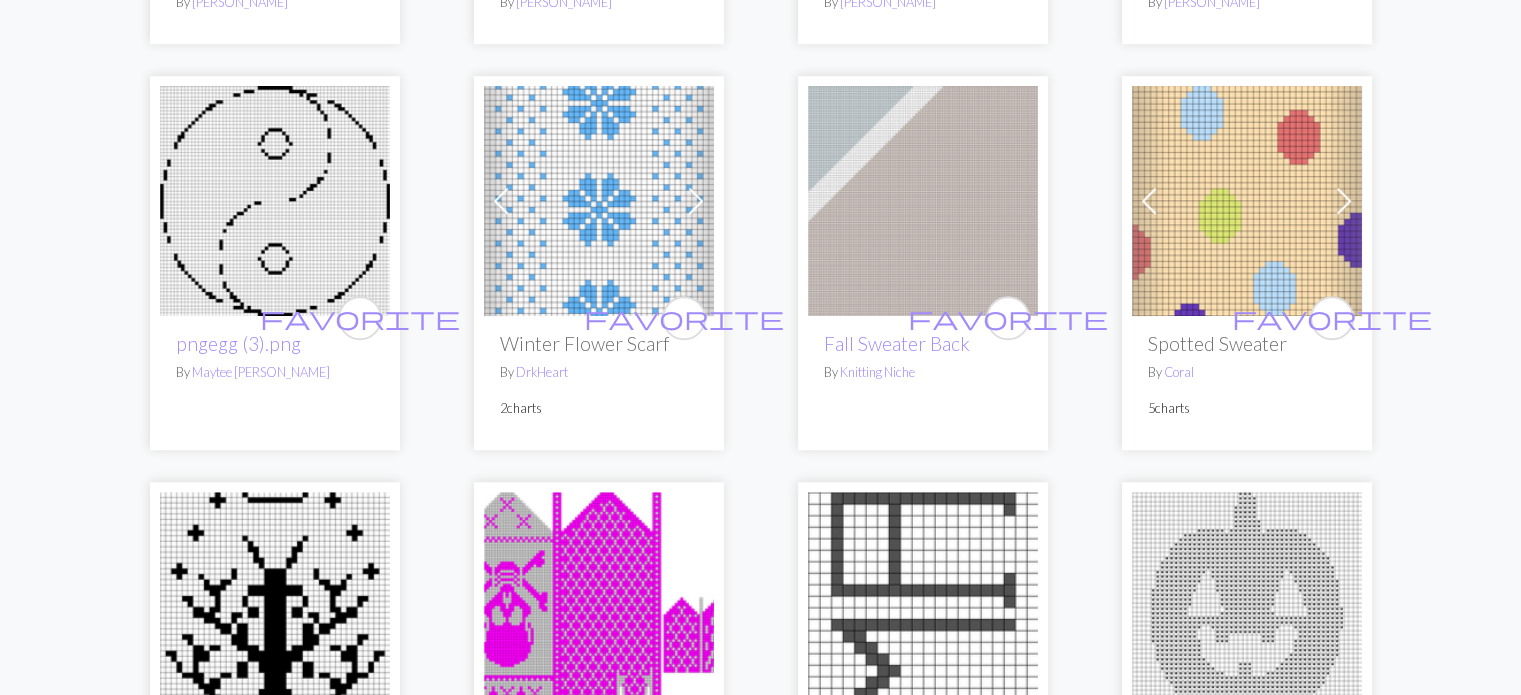 scroll, scrollTop: 1724, scrollLeft: 0, axis: vertical 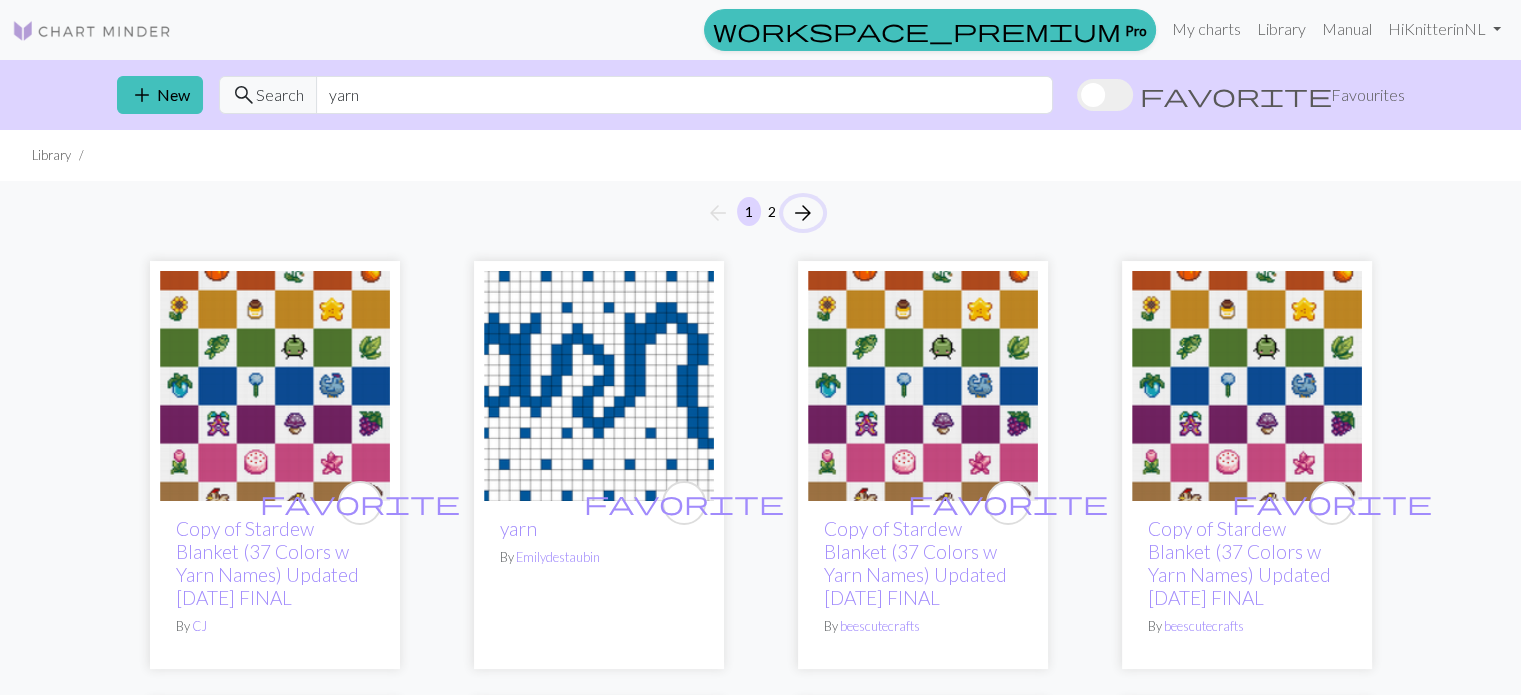 click on "arrow_forward" at bounding box center (803, 213) 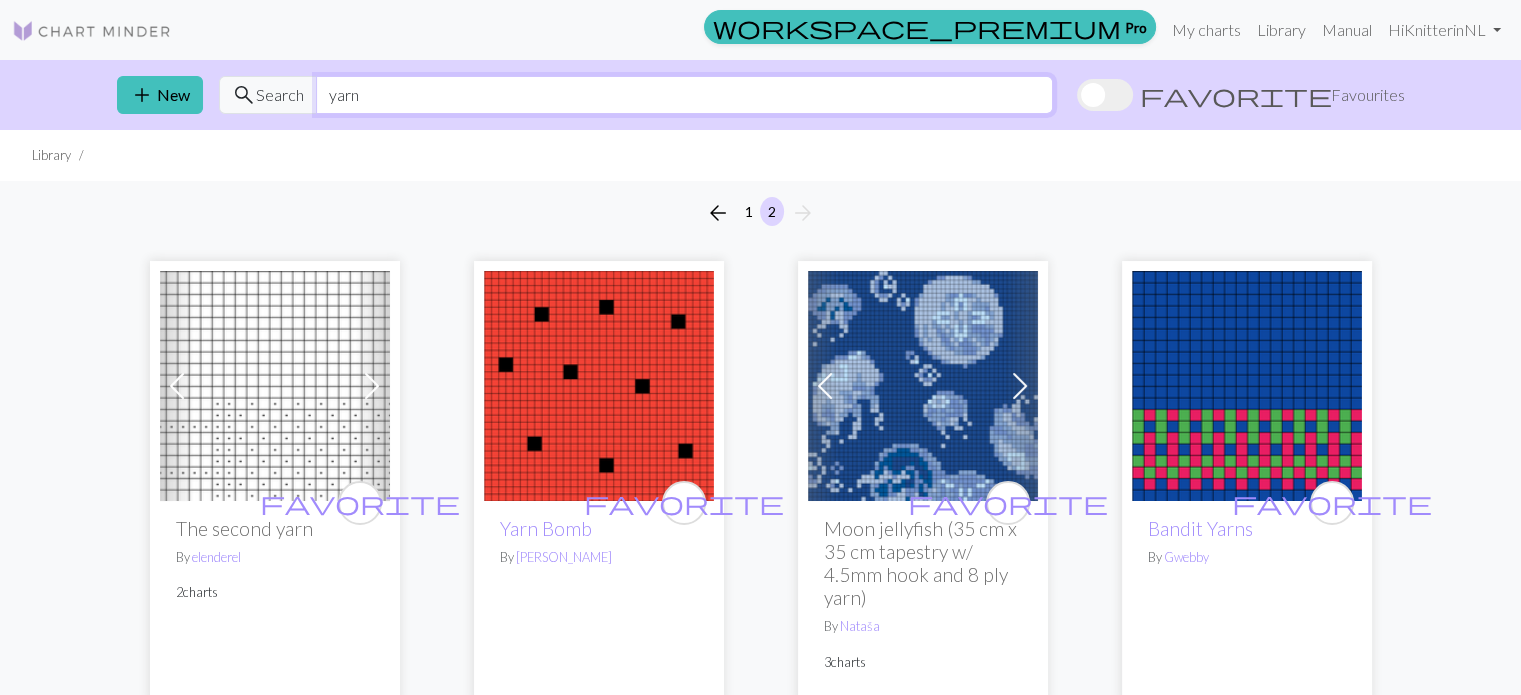 drag, startPoint x: 412, startPoint y: 91, endPoint x: 304, endPoint y: 105, distance: 108.903625 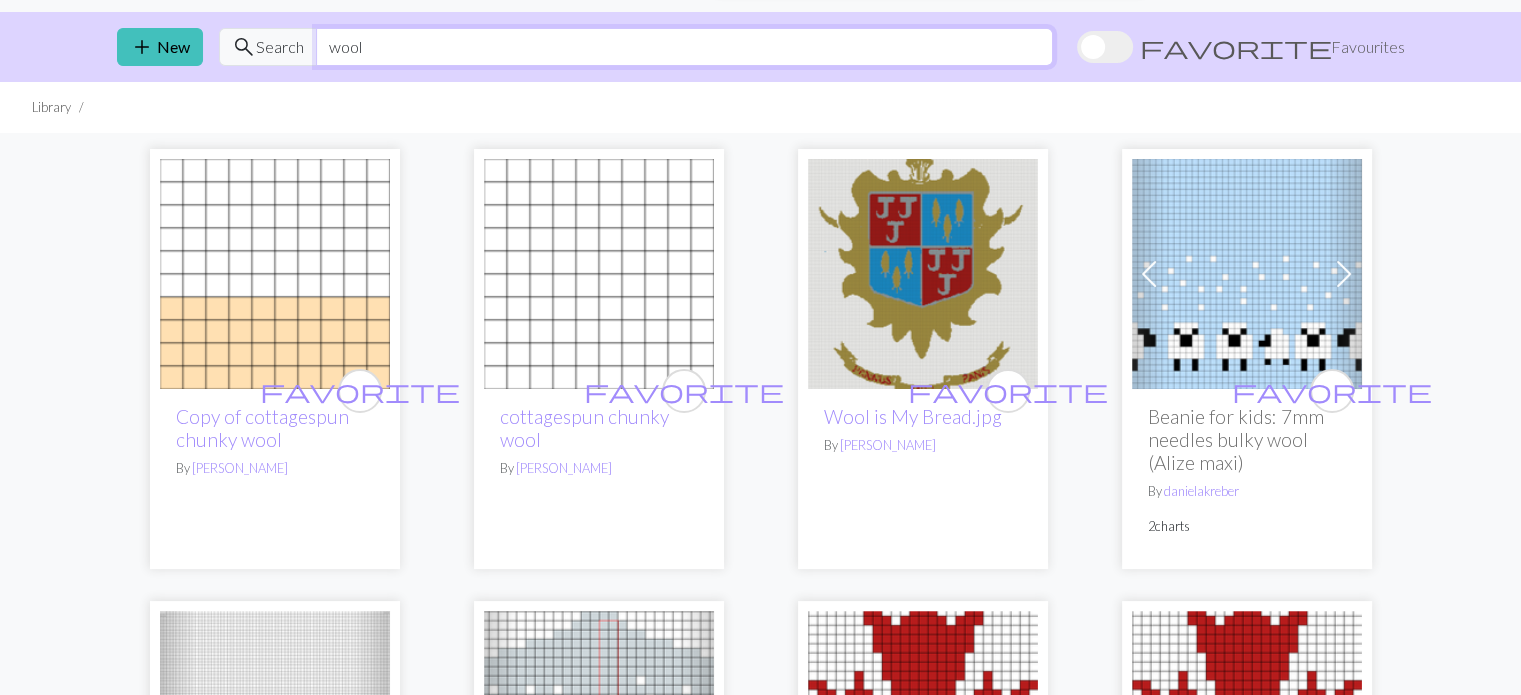 scroll, scrollTop: 0, scrollLeft: 0, axis: both 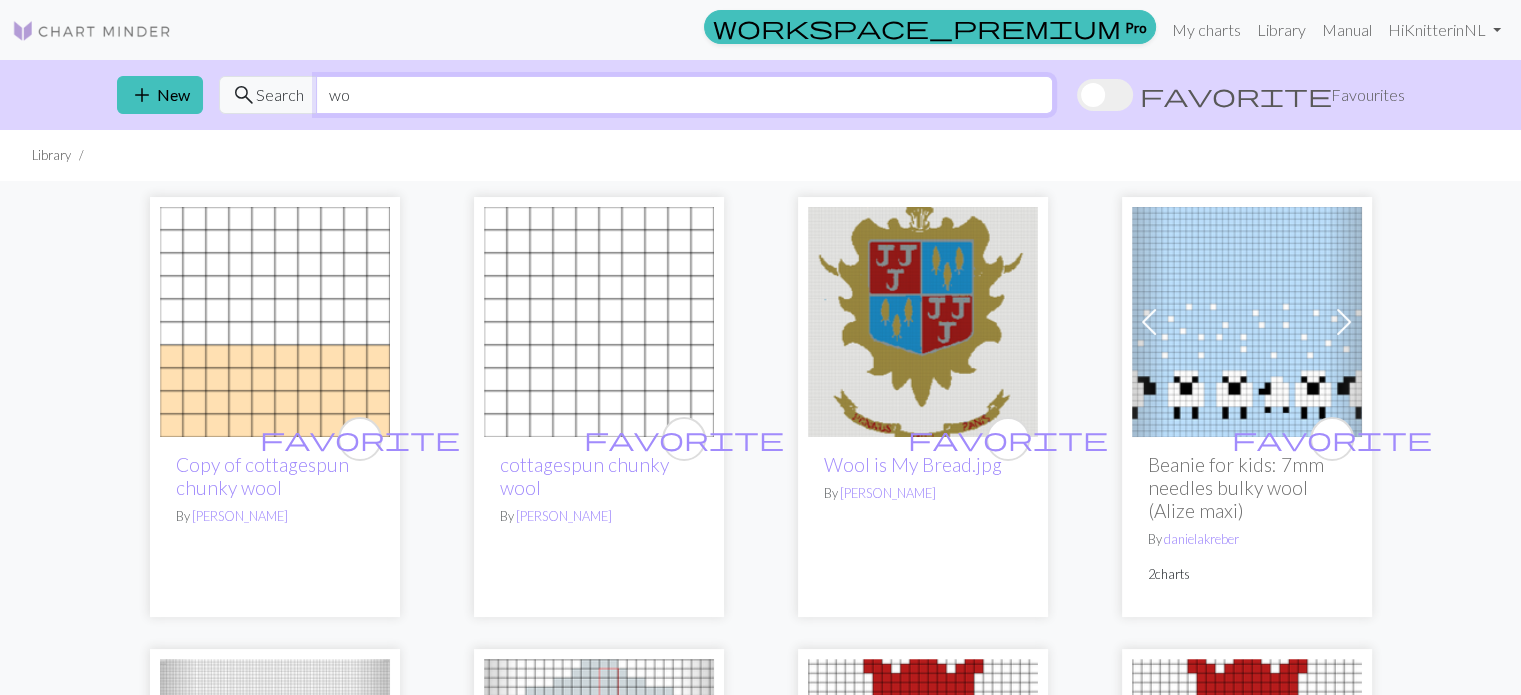 type on "w" 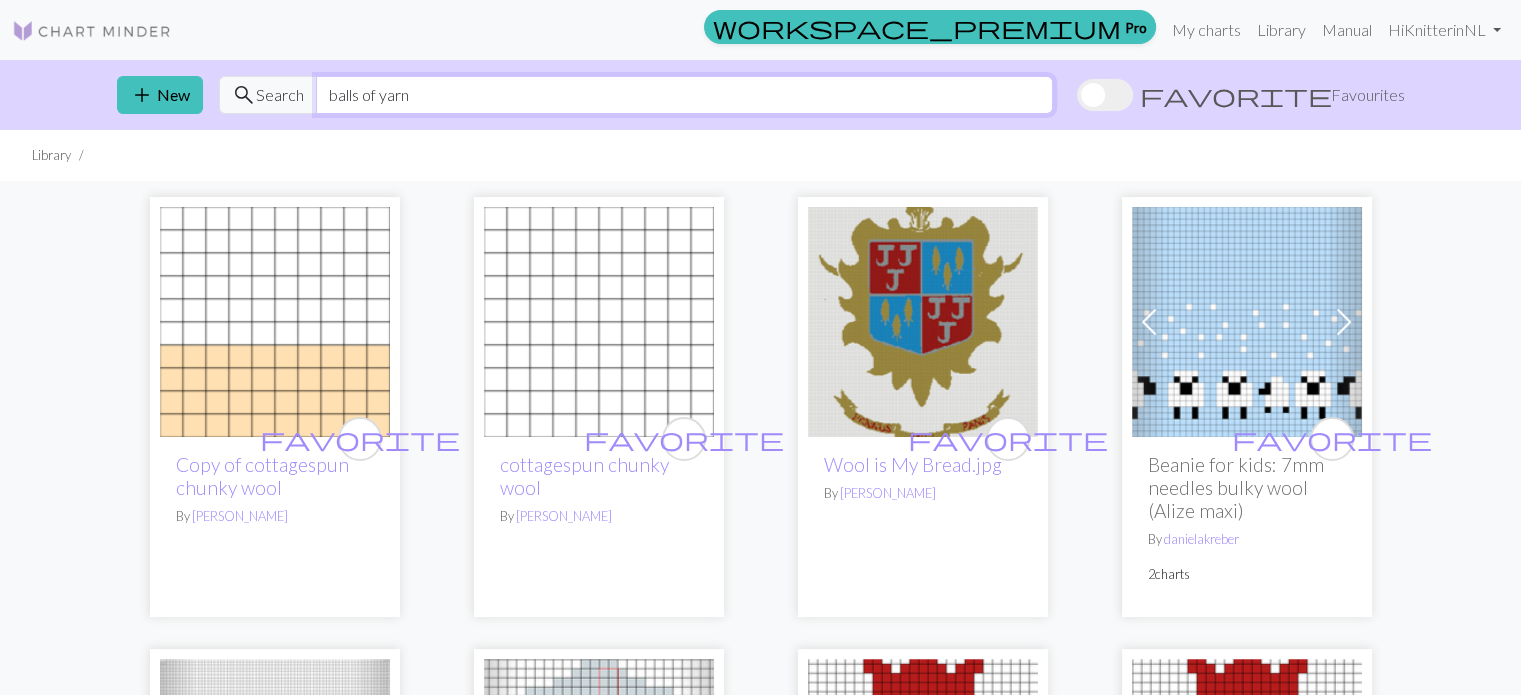 type on "balls of yarn" 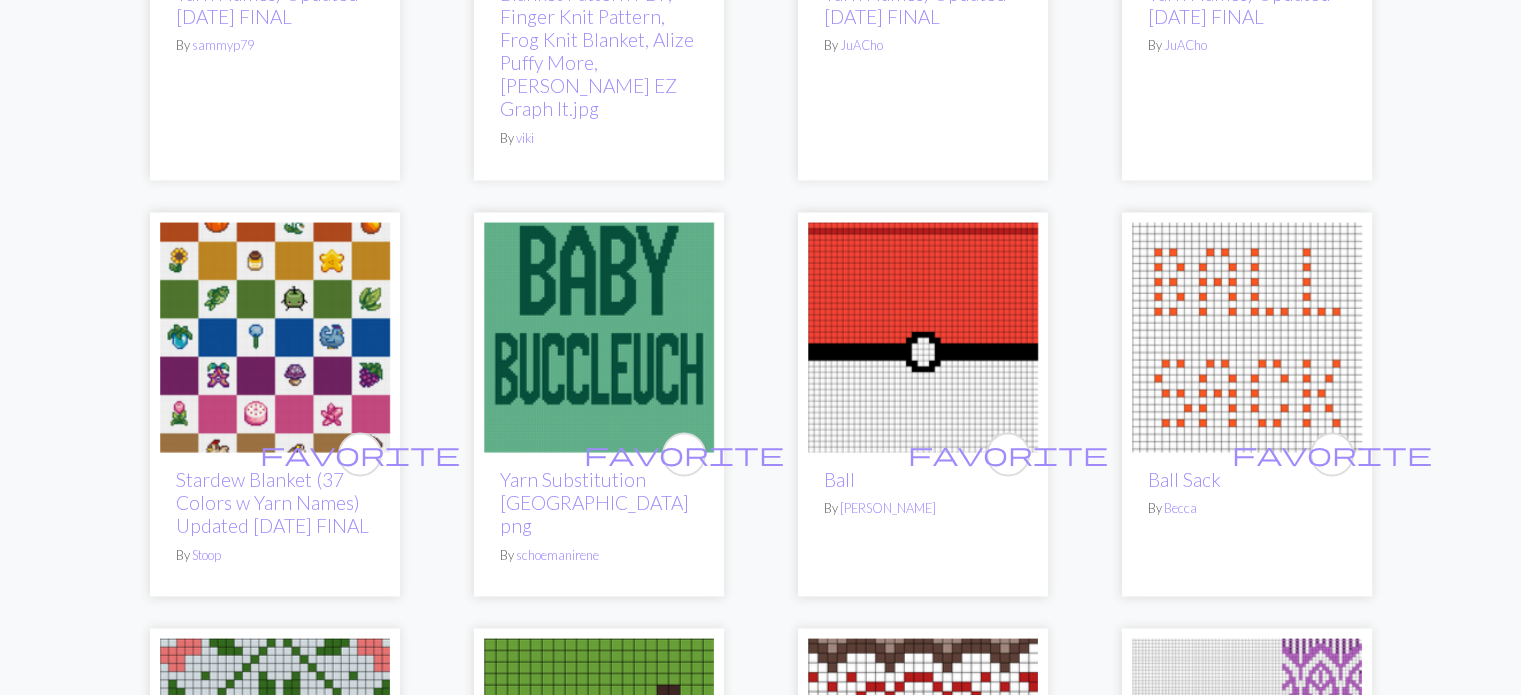 scroll, scrollTop: 3100, scrollLeft: 0, axis: vertical 